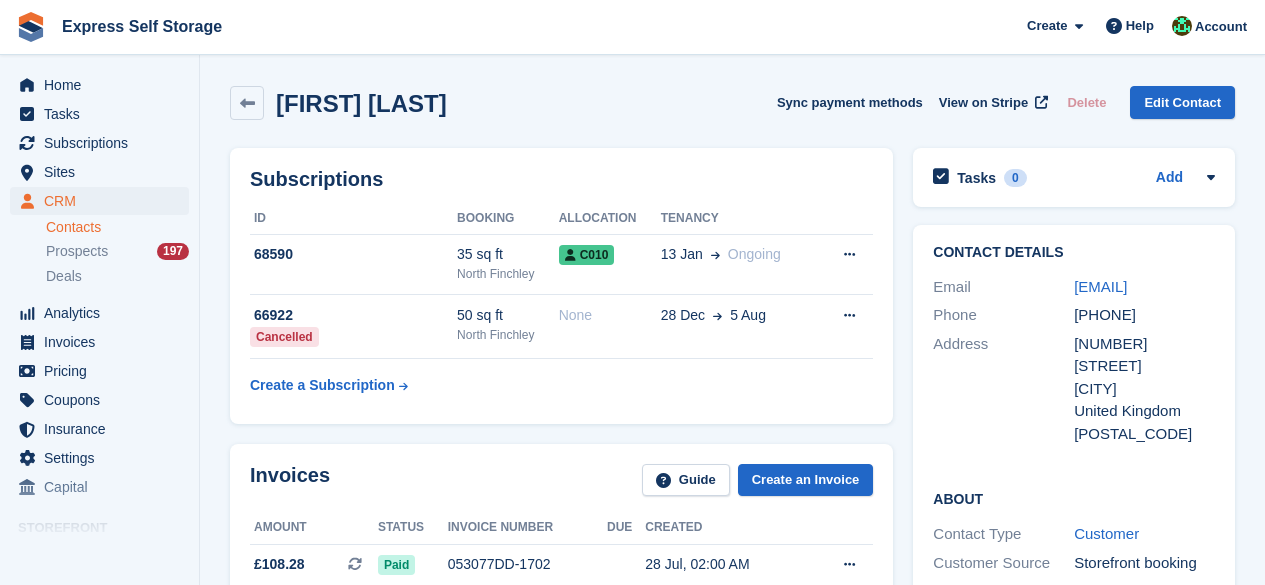 scroll, scrollTop: 0, scrollLeft: 0, axis: both 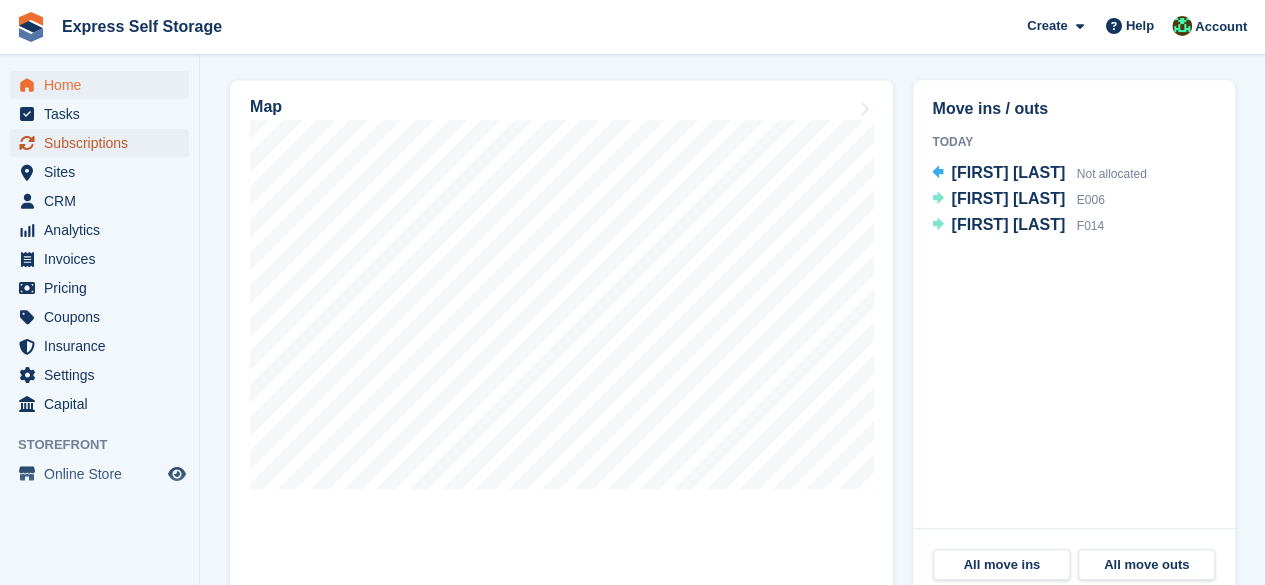 click on "Subscriptions" at bounding box center [104, 143] 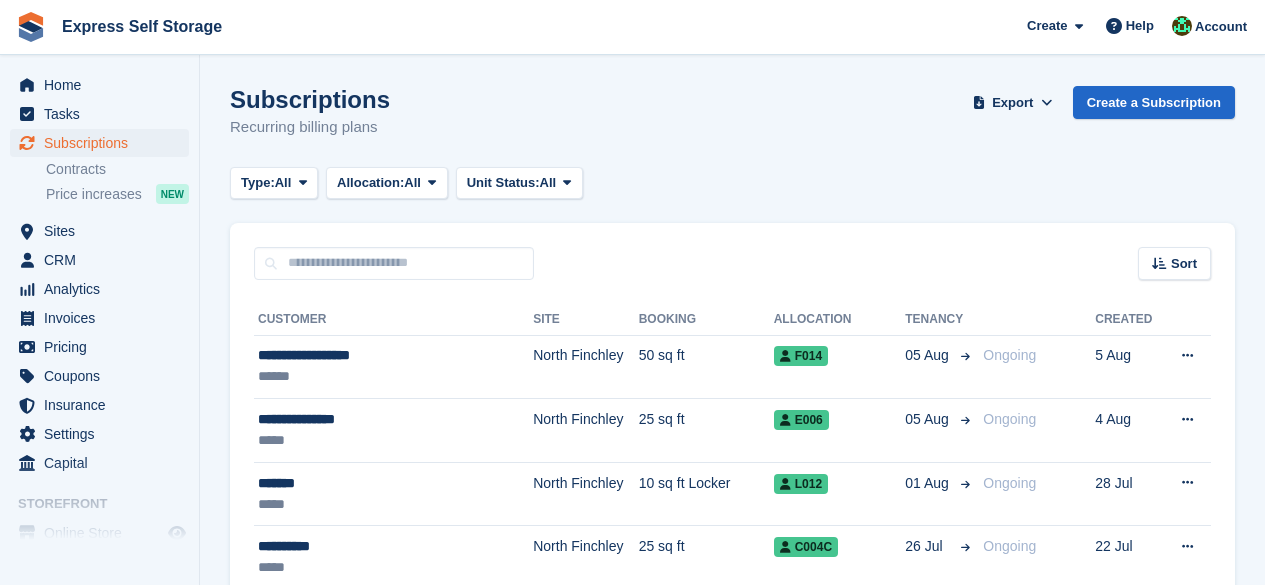 scroll, scrollTop: 0, scrollLeft: 0, axis: both 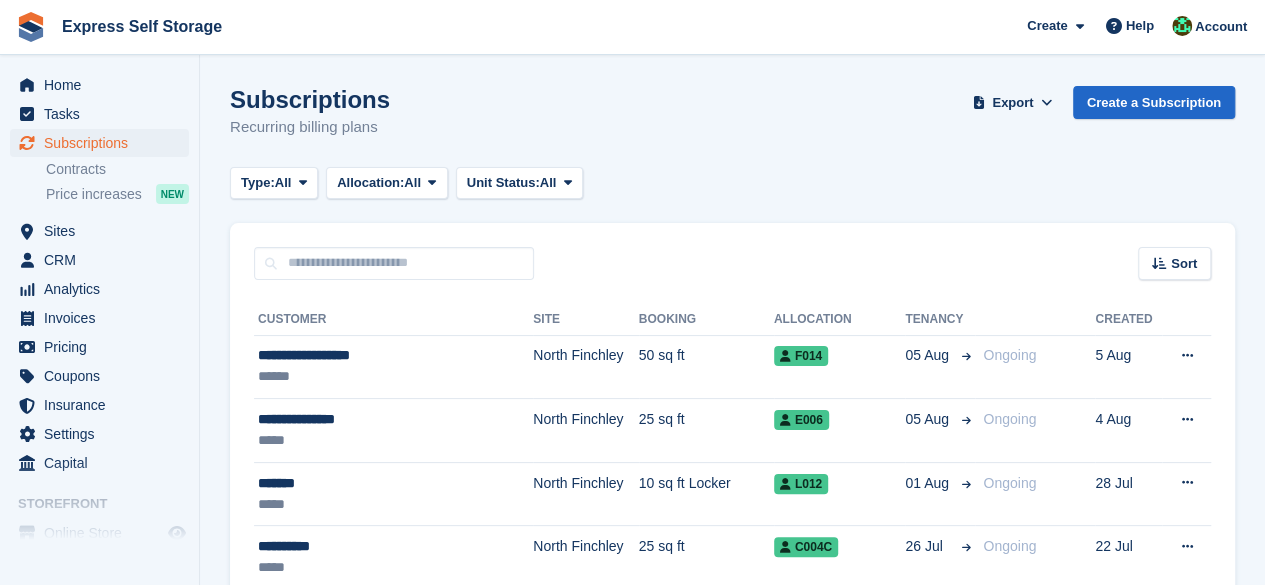 click on "Sort
Sort by
Customer name
Date created
Move in date
Move out date
Created (oldest first)
Created (newest first)" at bounding box center (732, 251) 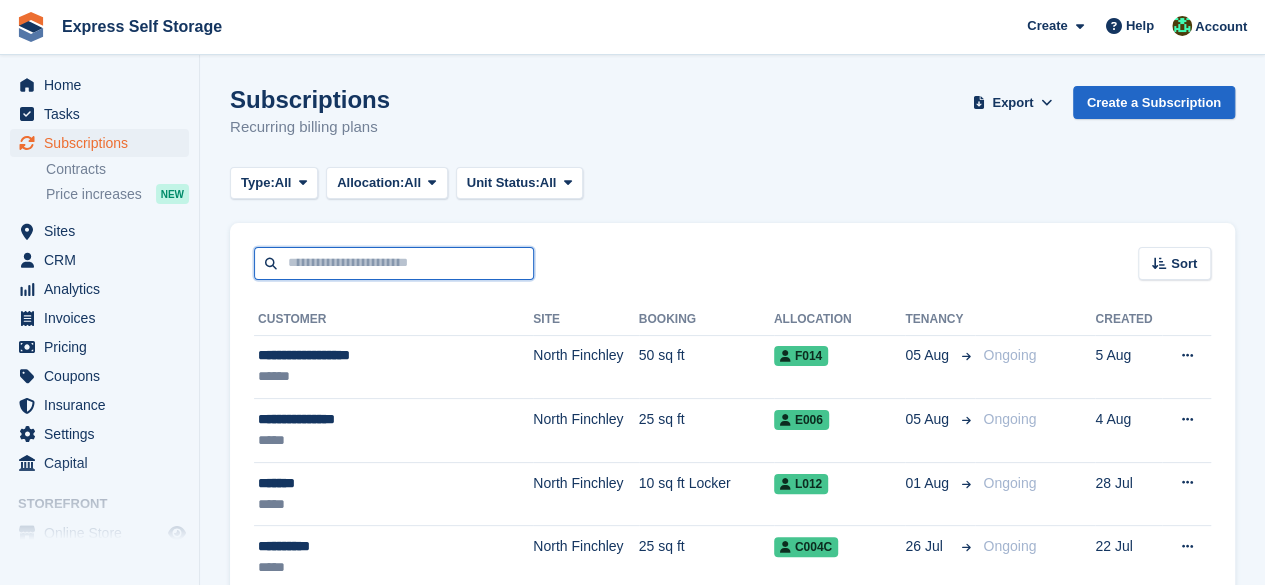 click at bounding box center [394, 263] 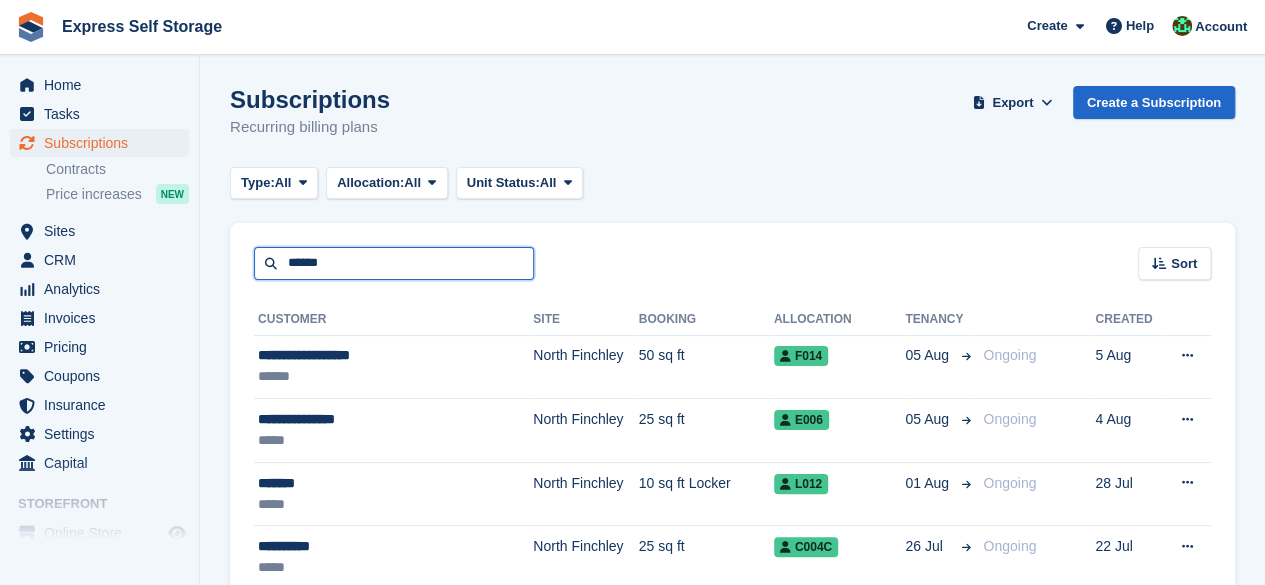 type on "******" 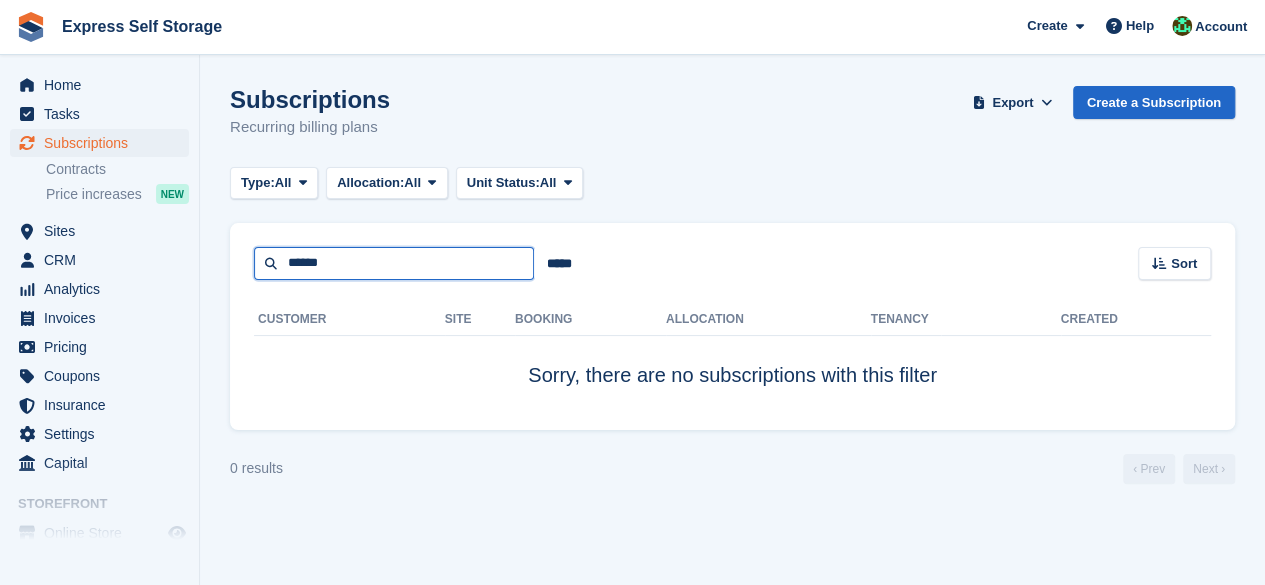 click on "******" at bounding box center (394, 263) 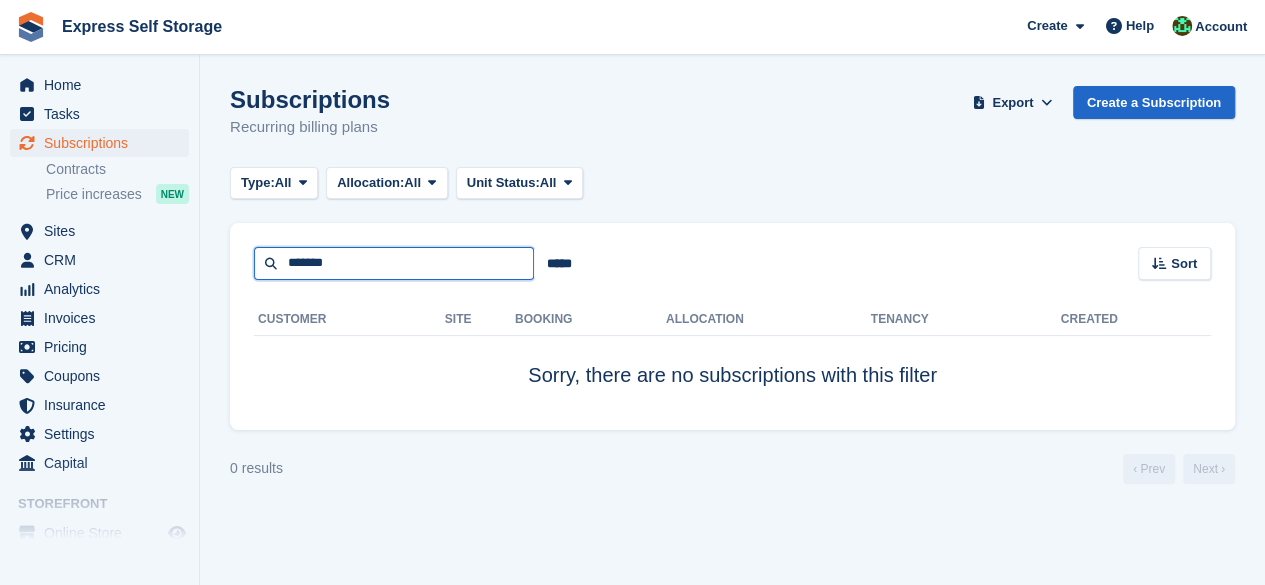type on "**********" 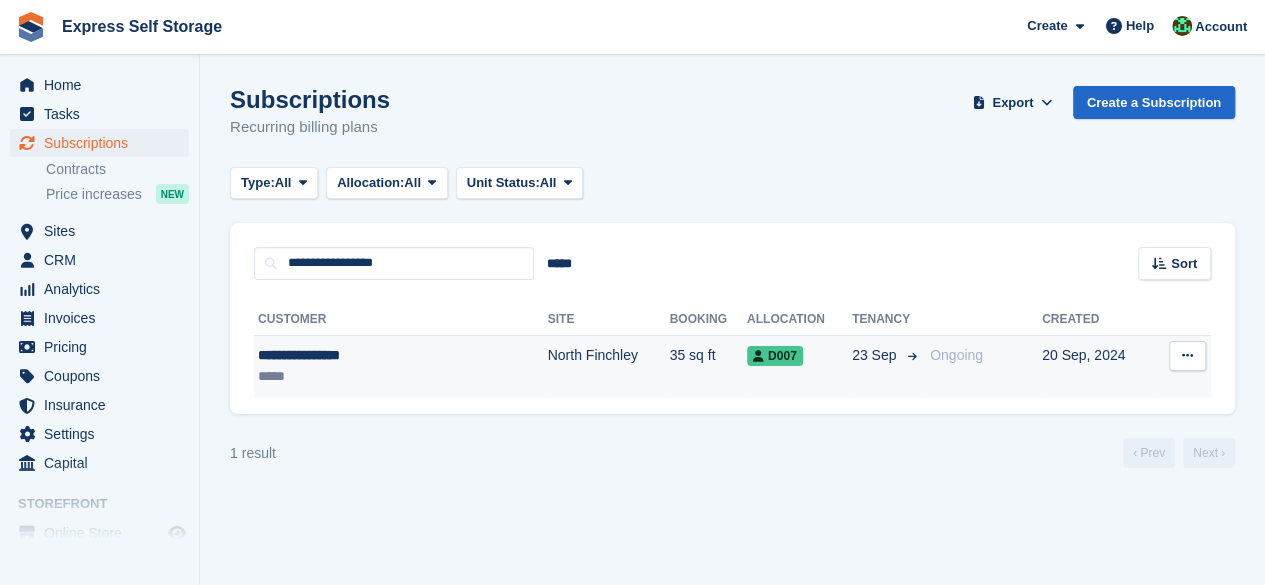 click on "North Finchley" at bounding box center (609, 366) 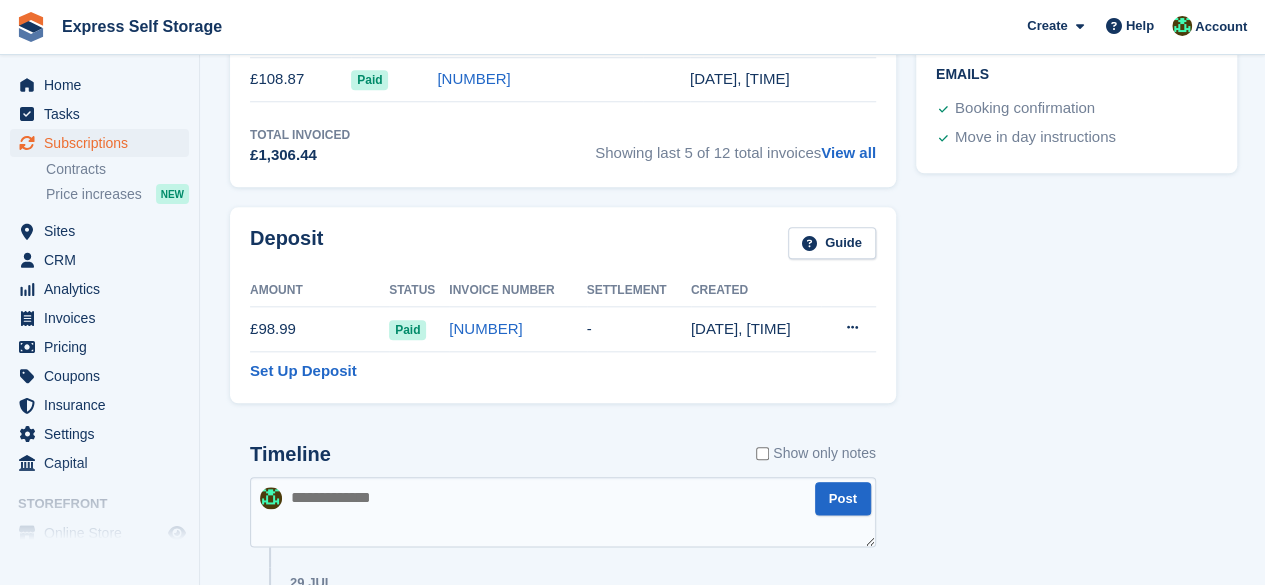 scroll, scrollTop: 1100, scrollLeft: 0, axis: vertical 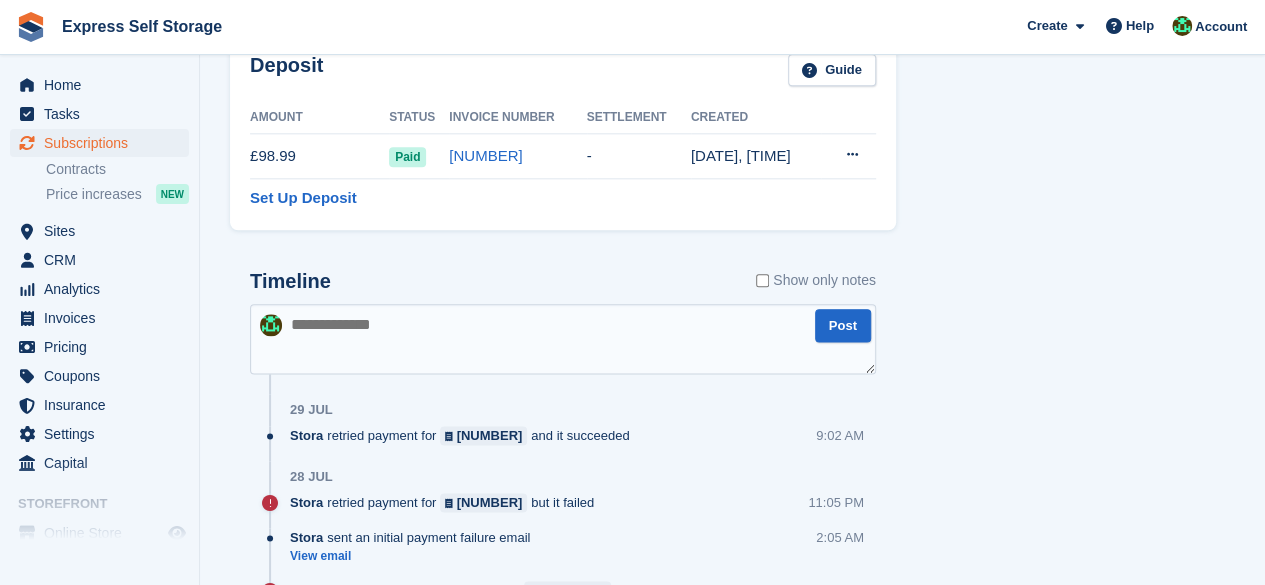 click at bounding box center (563, 339) 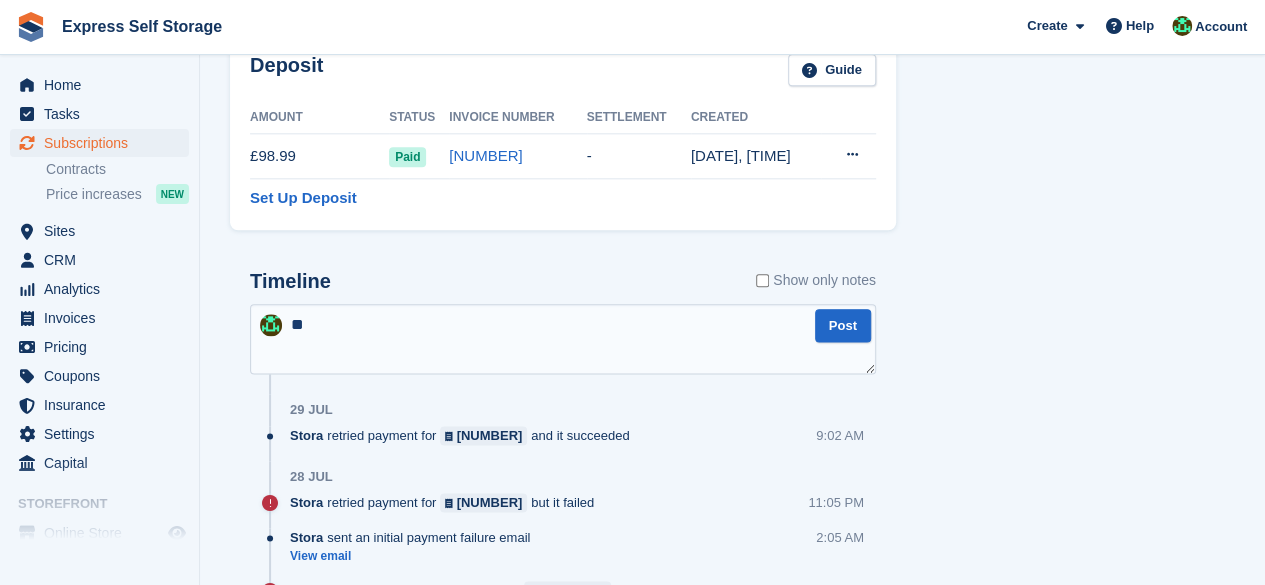 type on "*" 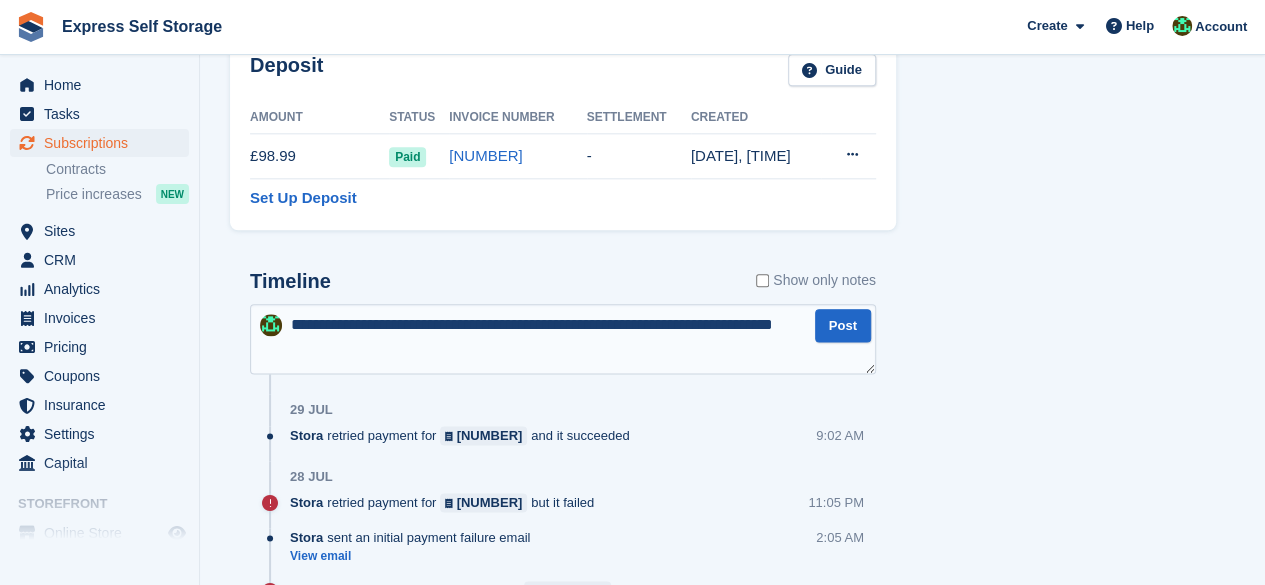 click on "**********" at bounding box center [563, 339] 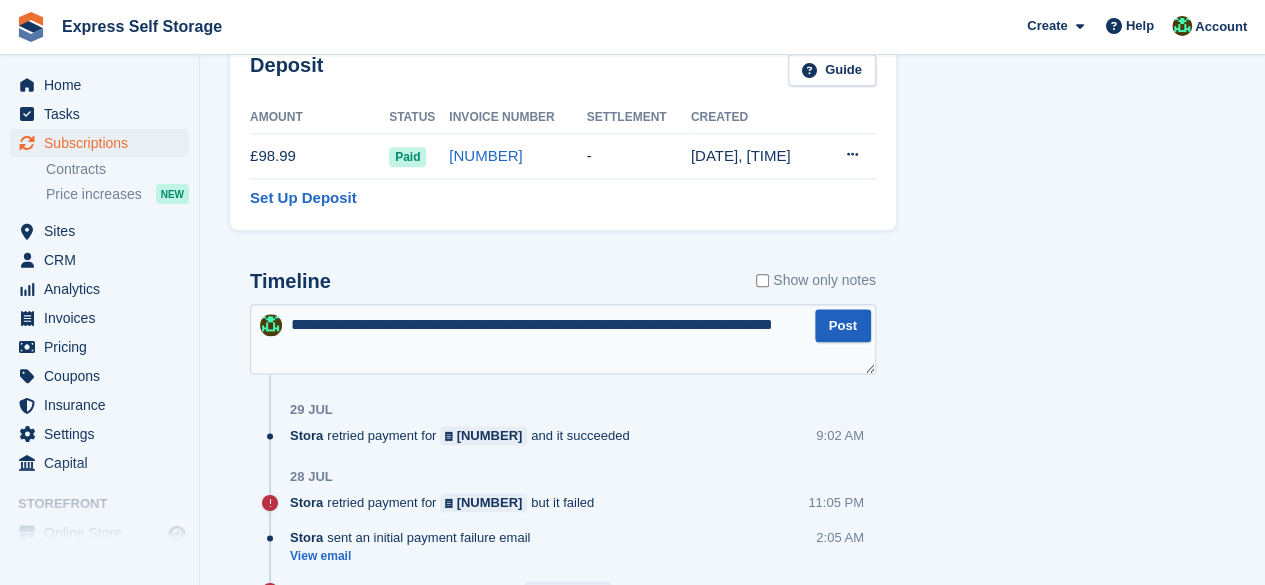type on "**********" 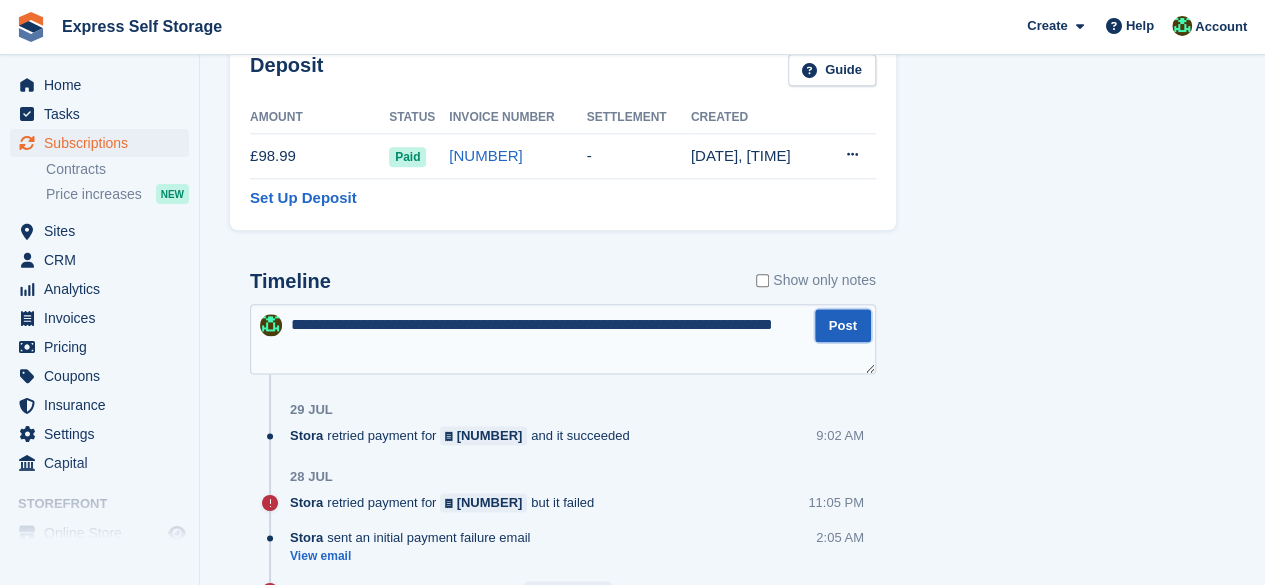 click on "Post" at bounding box center [843, 325] 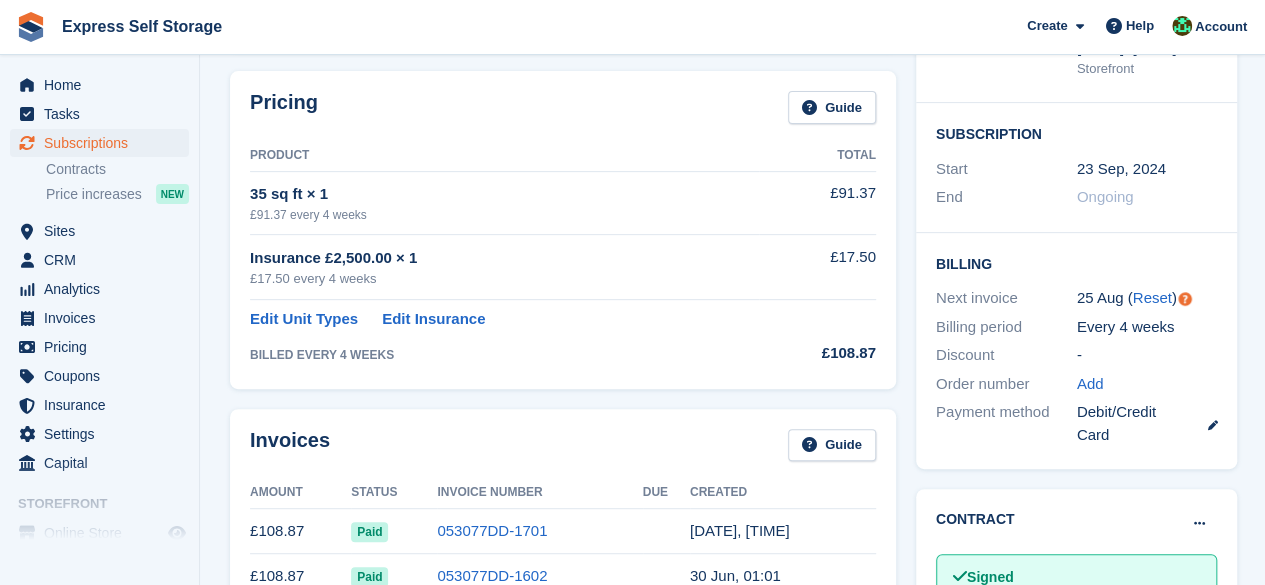 scroll, scrollTop: 300, scrollLeft: 0, axis: vertical 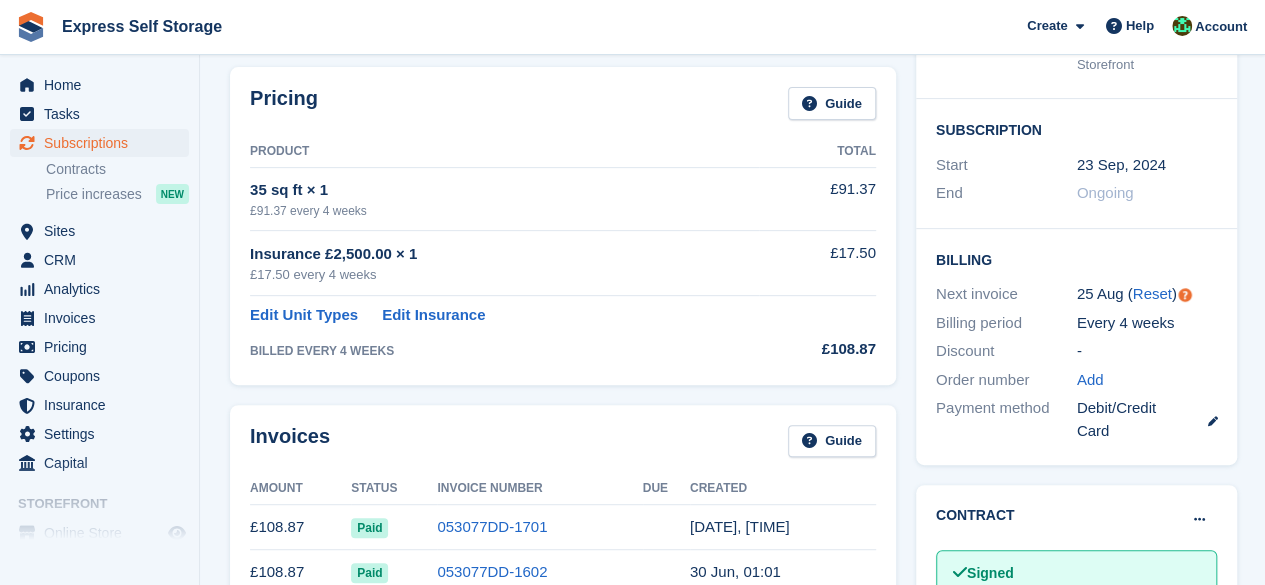 click on "Insurance £2,500.00 × 1" at bounding box center [504, 254] 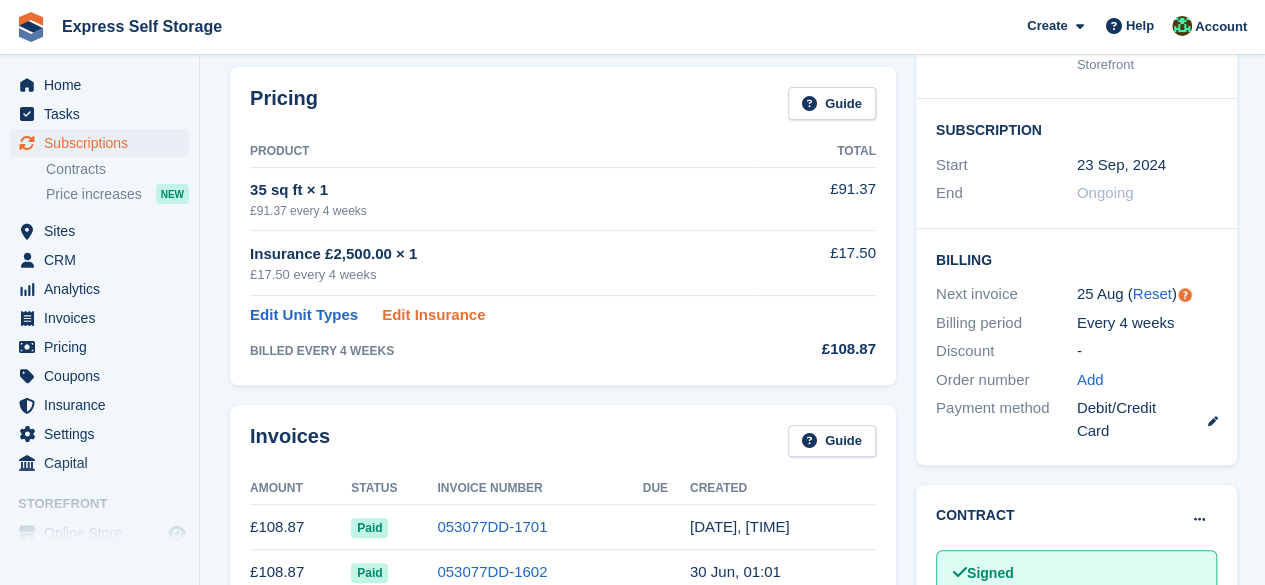 click on "Edit Insurance" at bounding box center (433, 315) 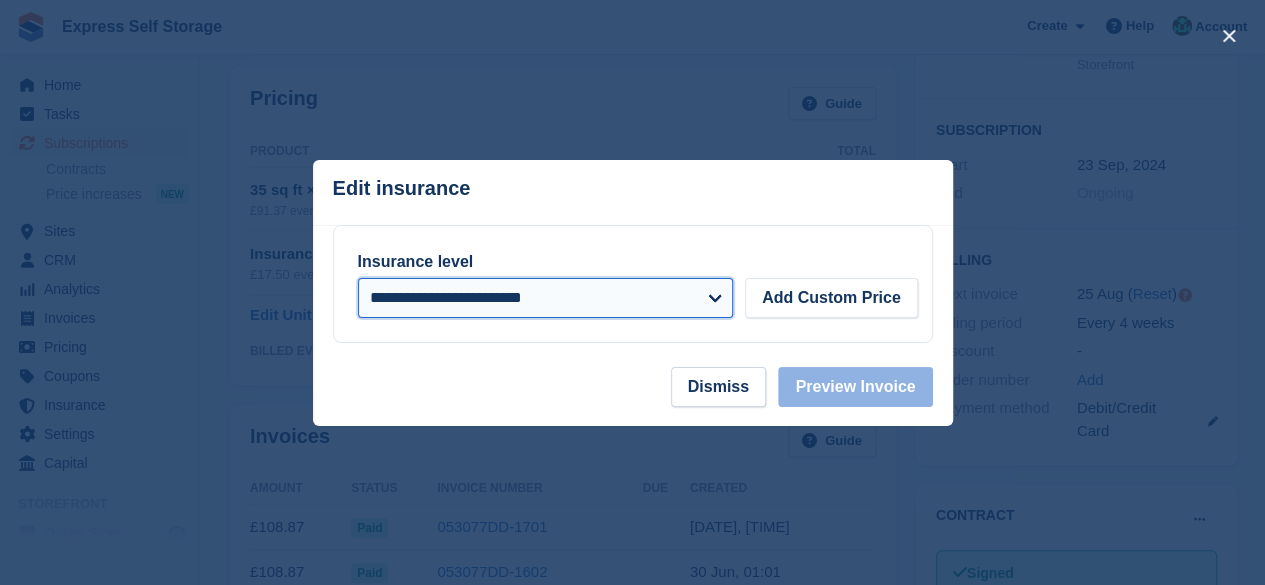 click on "**********" at bounding box center [545, 298] 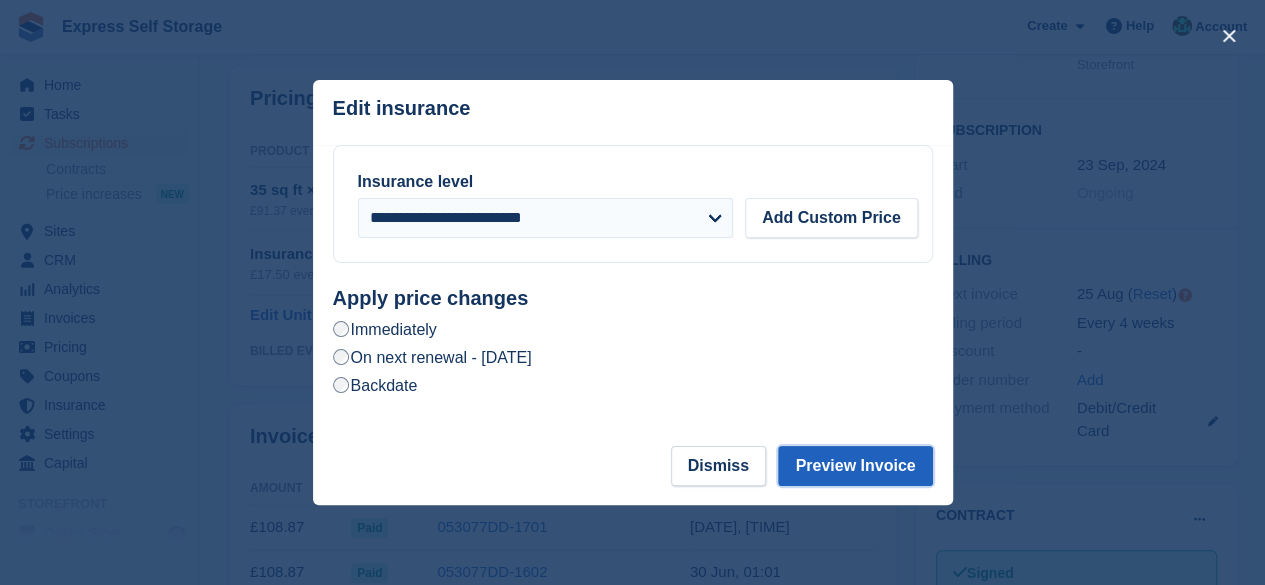 click on "Preview Invoice" at bounding box center [855, 466] 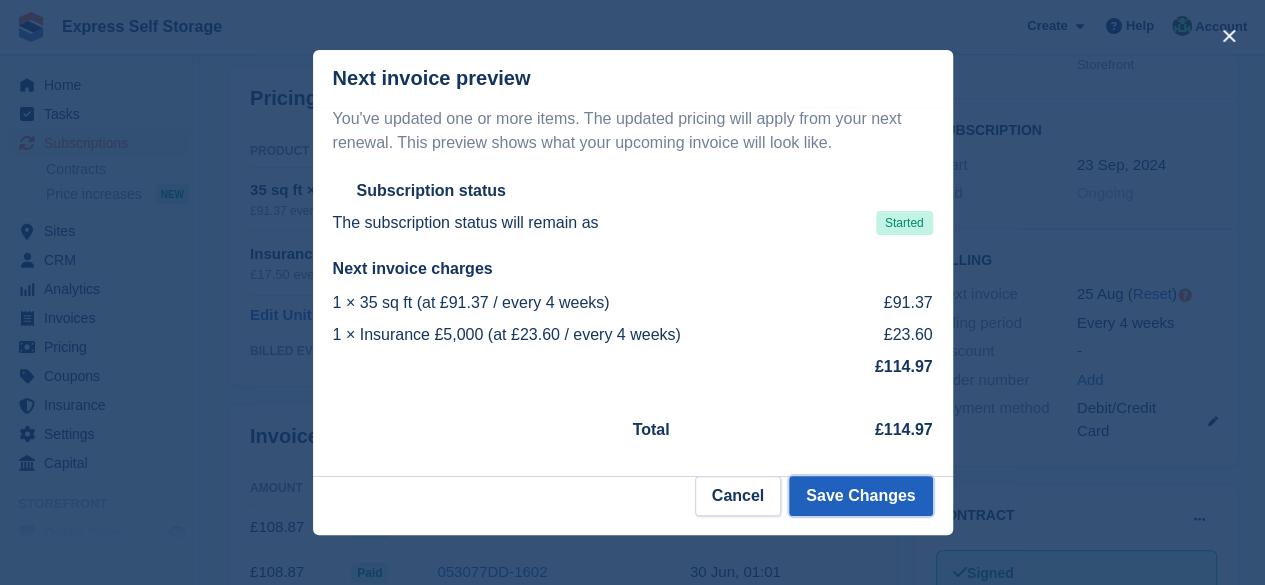 click on "Save Changes" at bounding box center [860, 496] 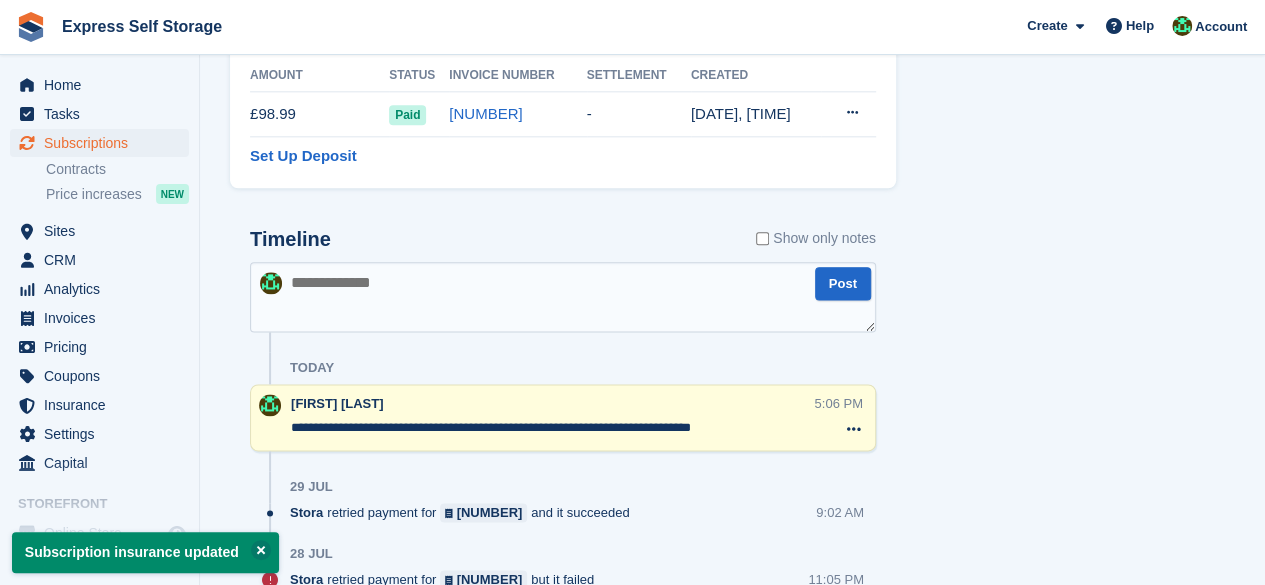 scroll, scrollTop: 1300, scrollLeft: 0, axis: vertical 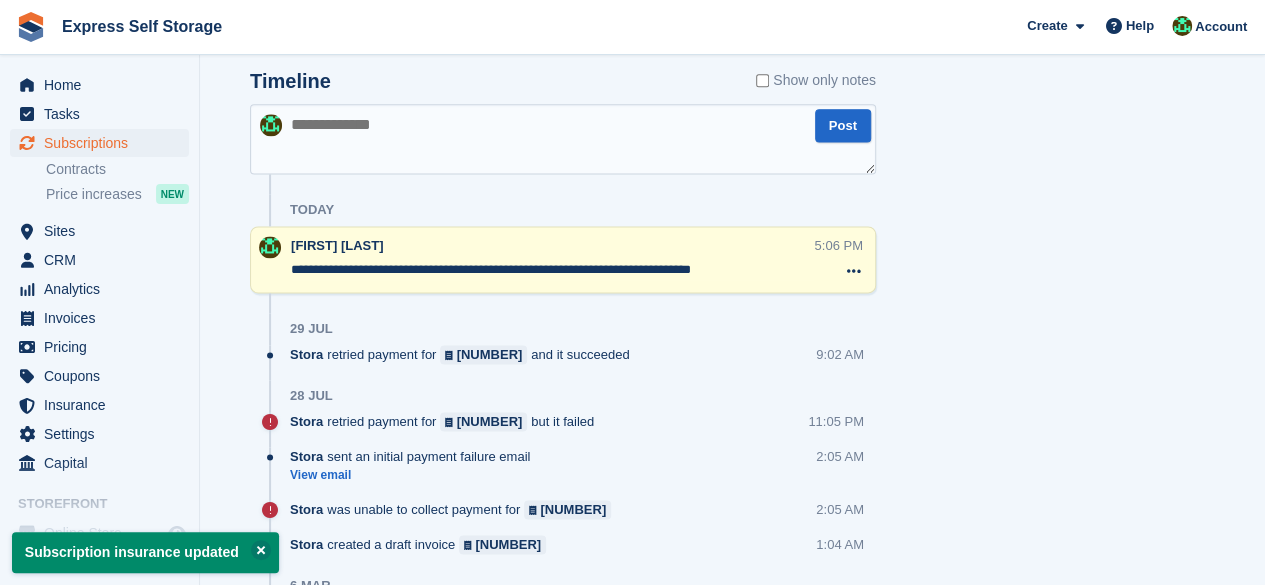 click on "Timeline" at bounding box center [290, 81] 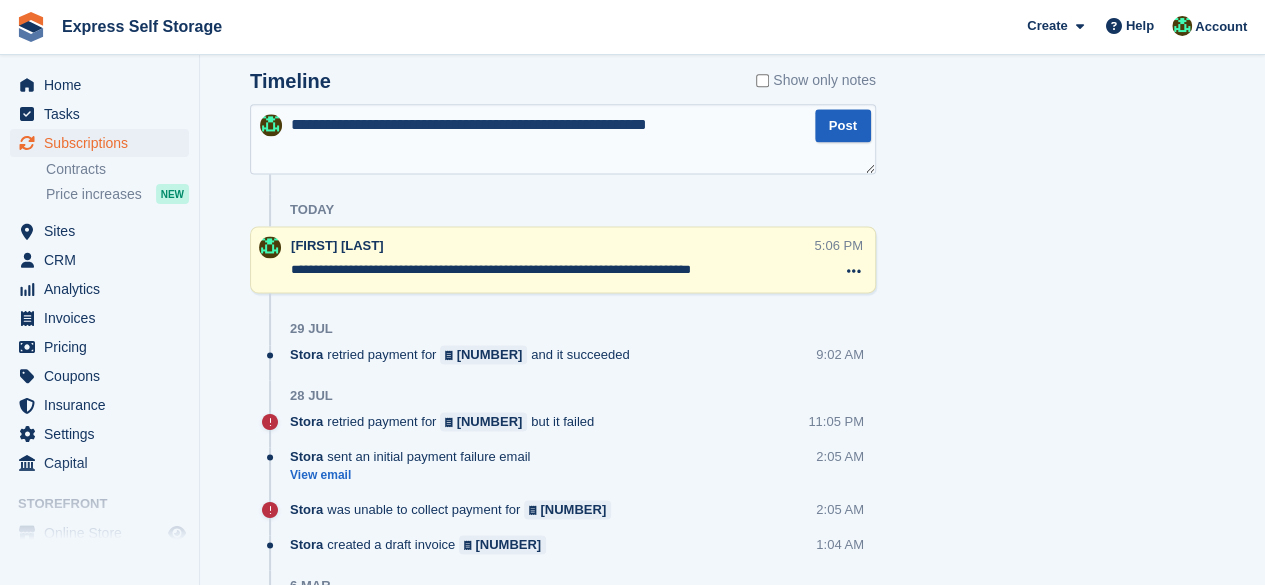 type on "**********" 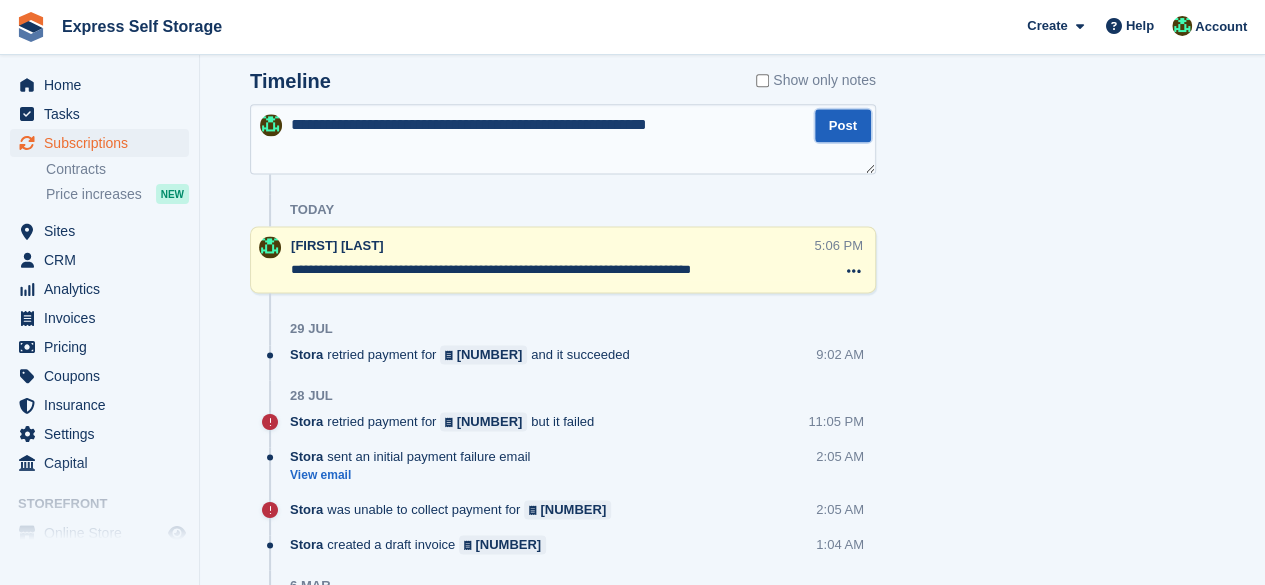 click on "Post" at bounding box center (843, 125) 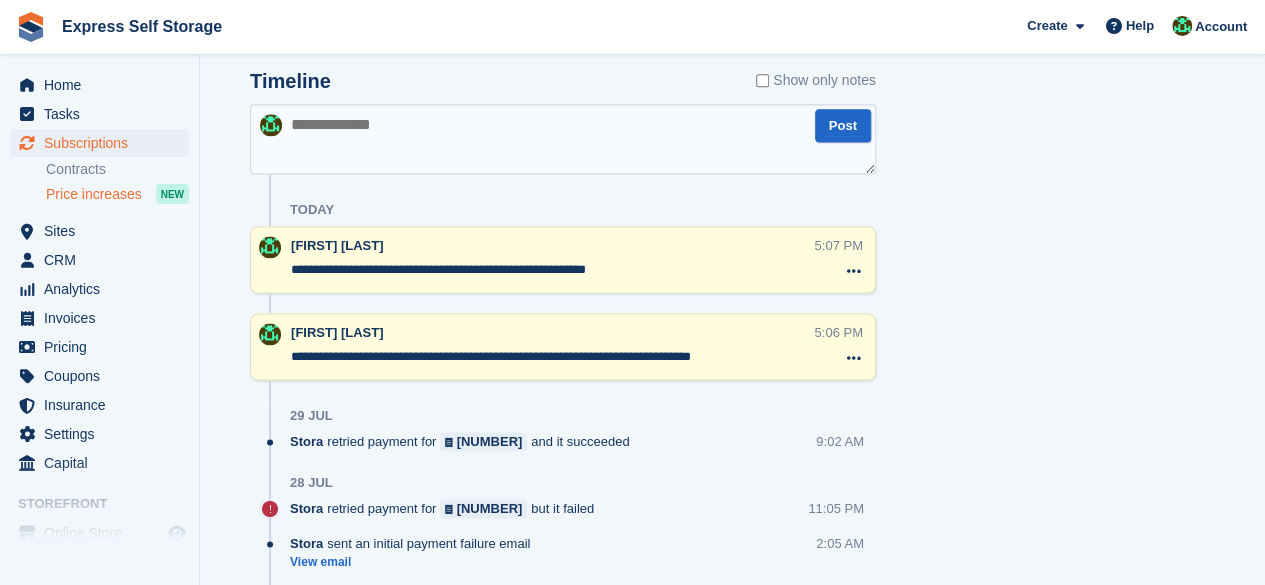 scroll, scrollTop: 800, scrollLeft: 0, axis: vertical 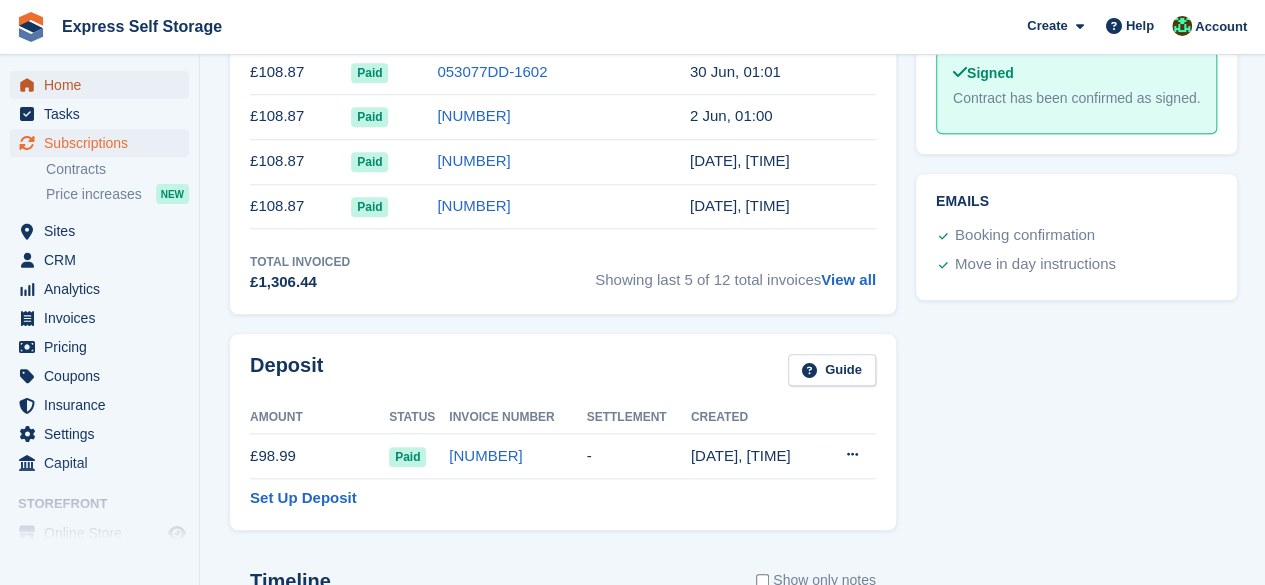 click on "Home" at bounding box center (104, 85) 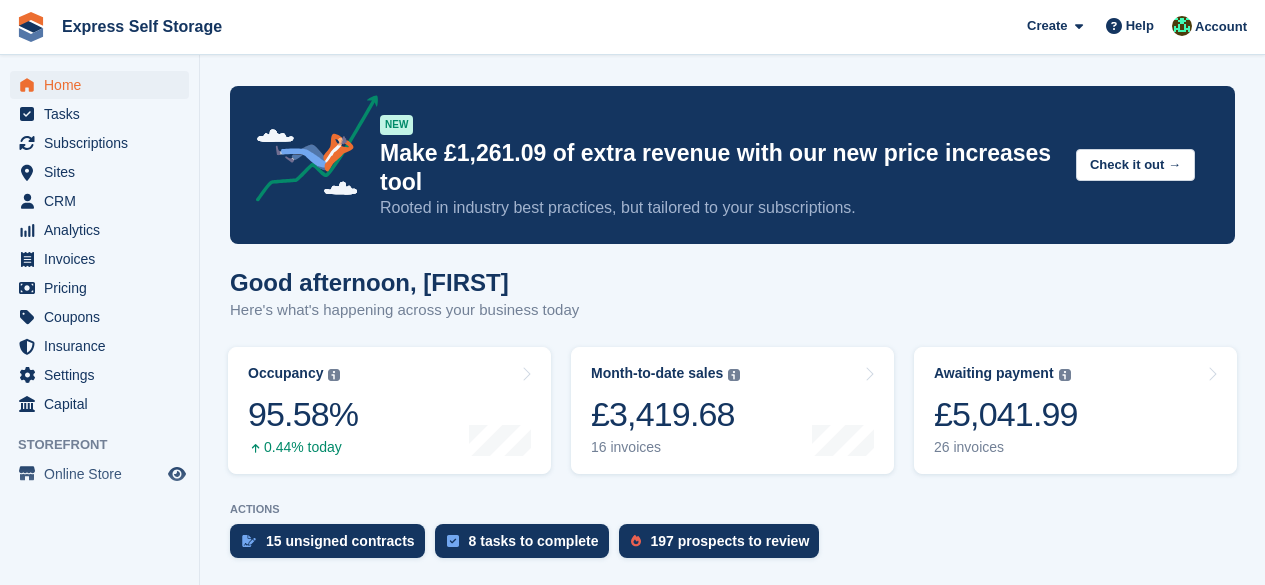 scroll, scrollTop: 0, scrollLeft: 0, axis: both 